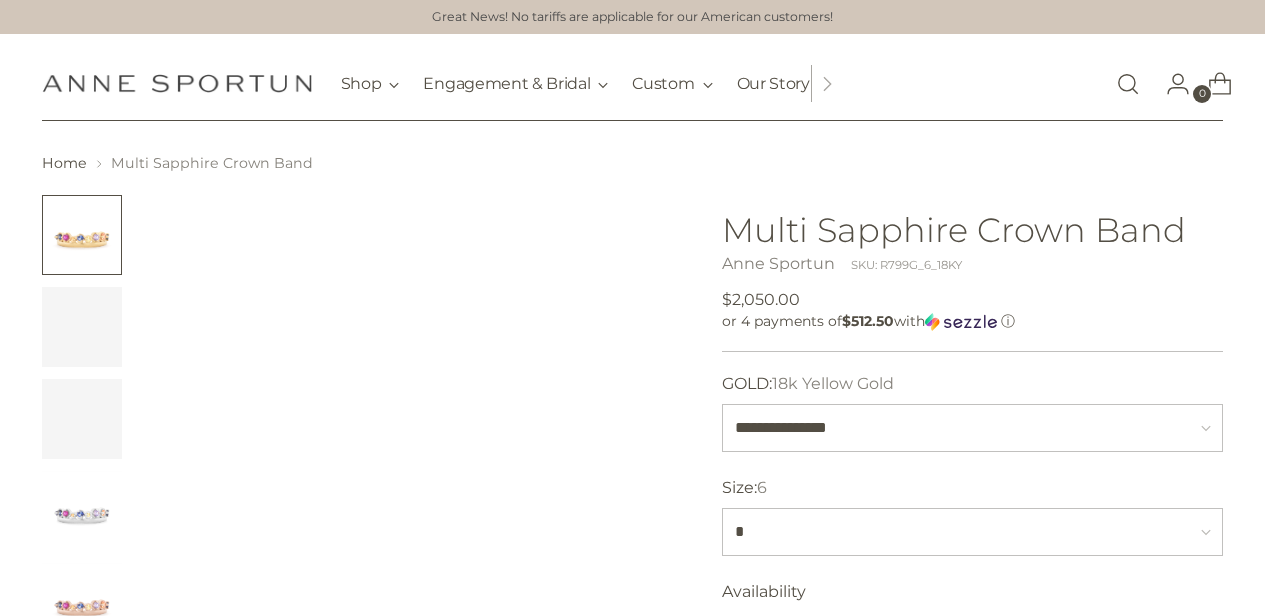 scroll, scrollTop: 0, scrollLeft: 0, axis: both 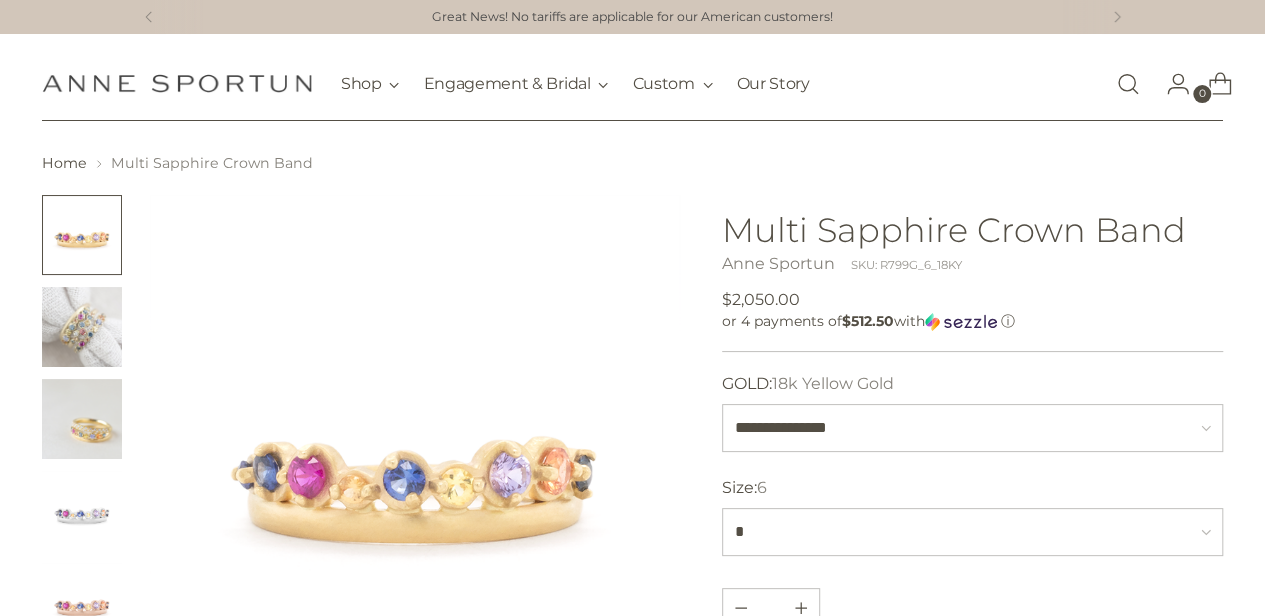 click at bounding box center (82, 511) 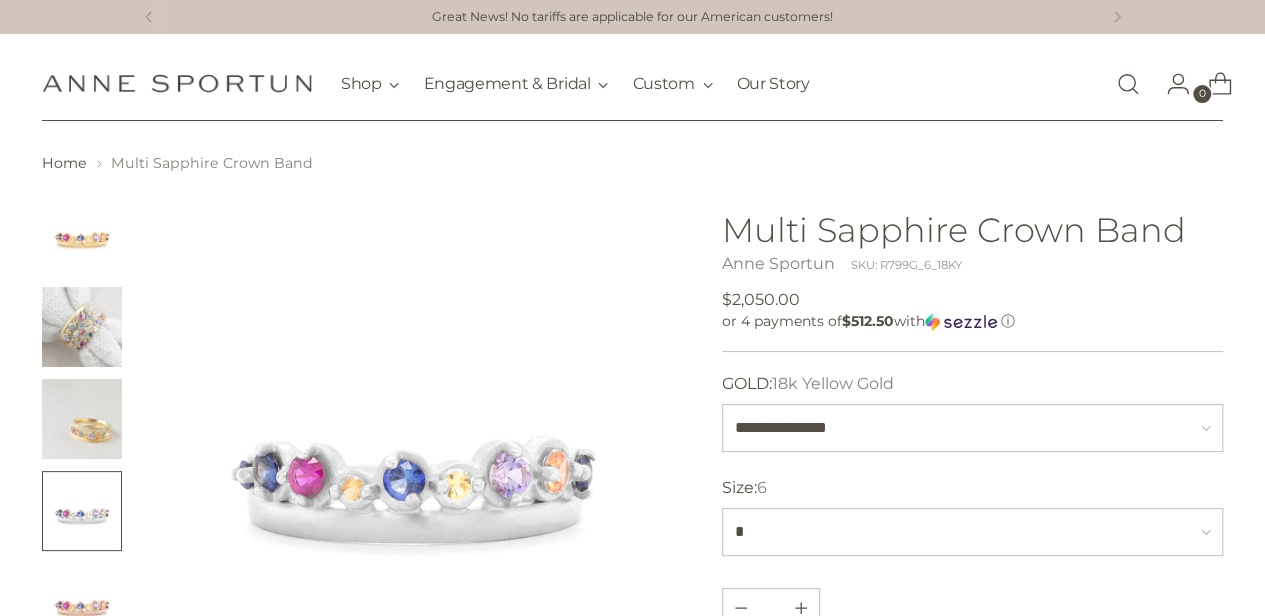 click at bounding box center [82, 419] 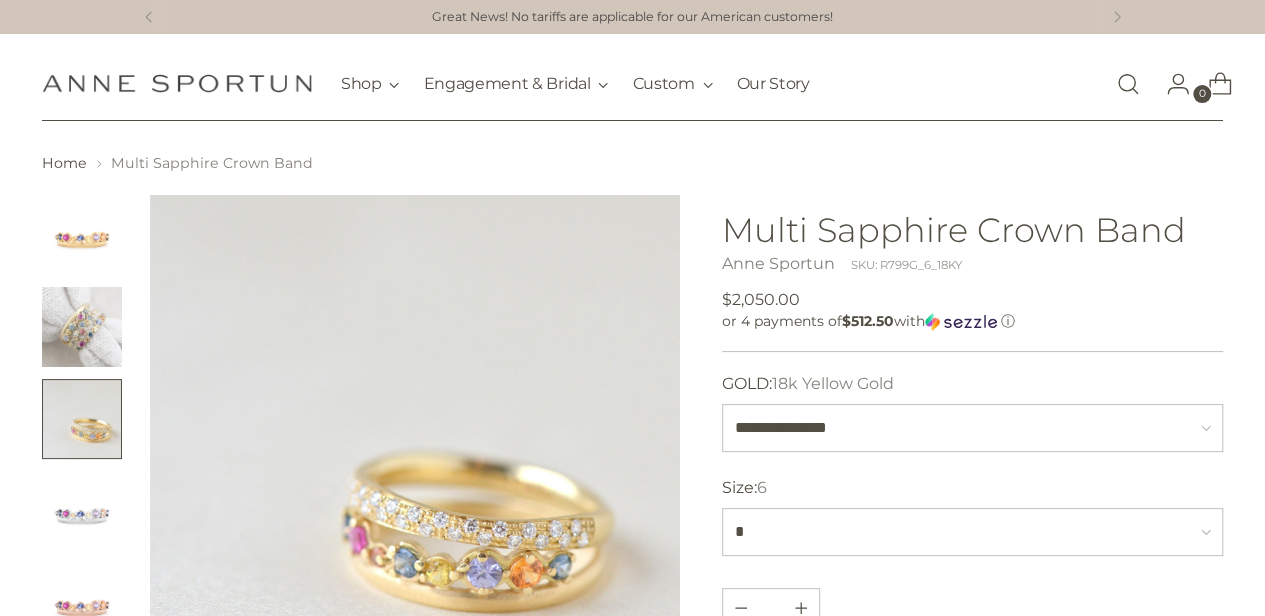 click at bounding box center [82, 511] 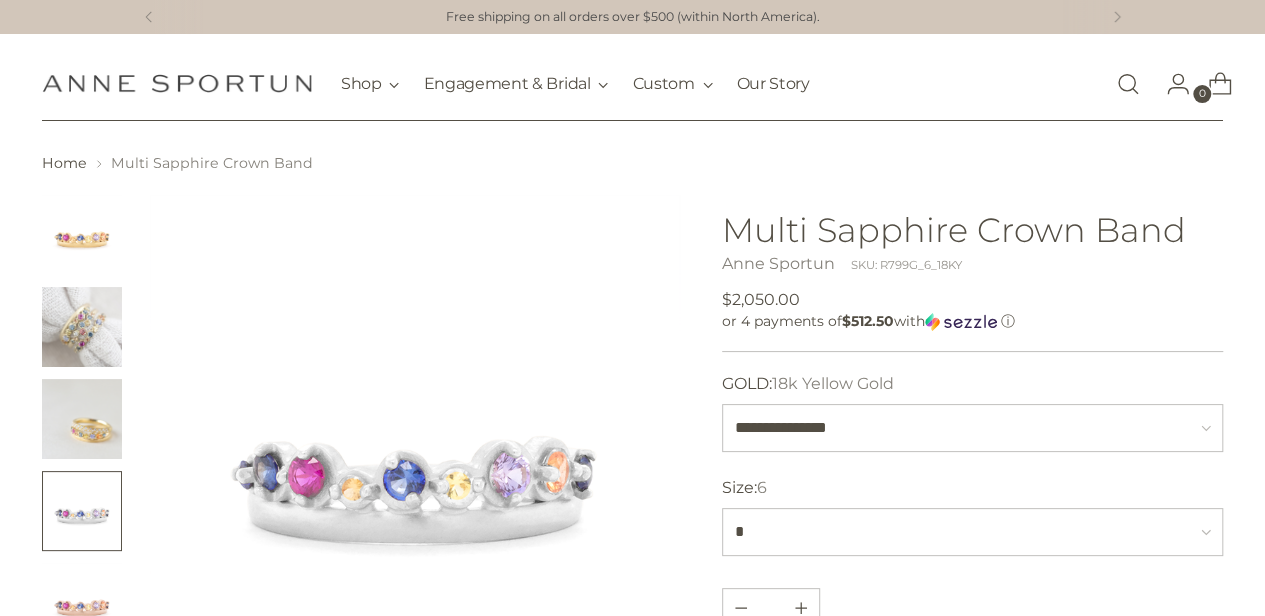click at bounding box center [82, 327] 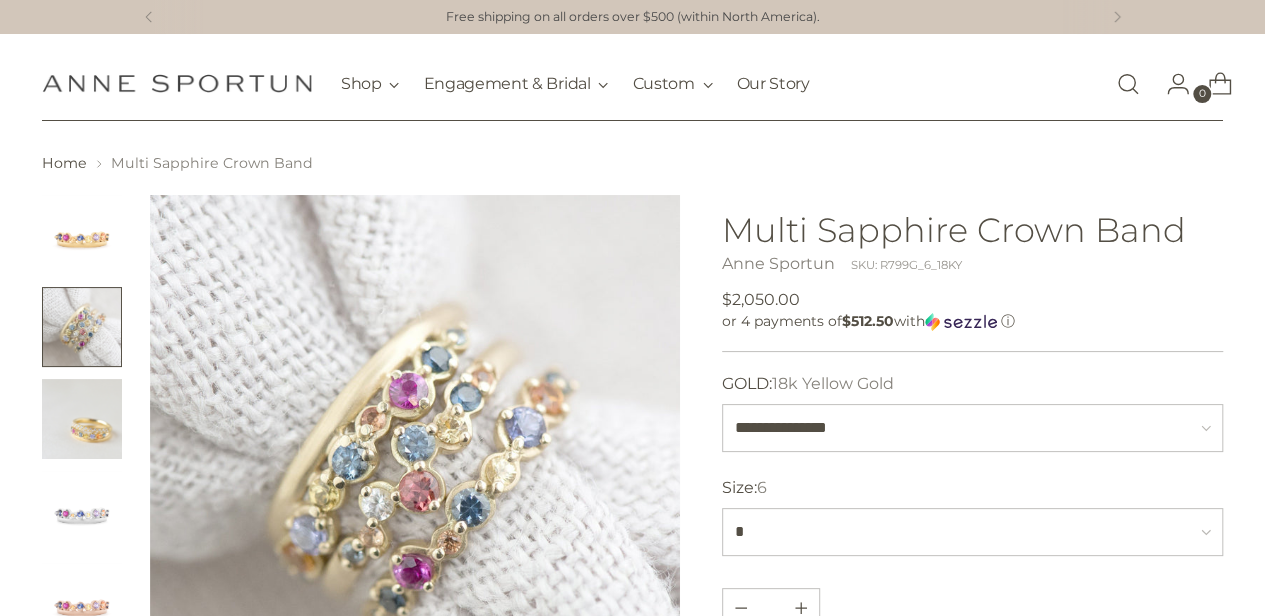 click at bounding box center (82, 603) 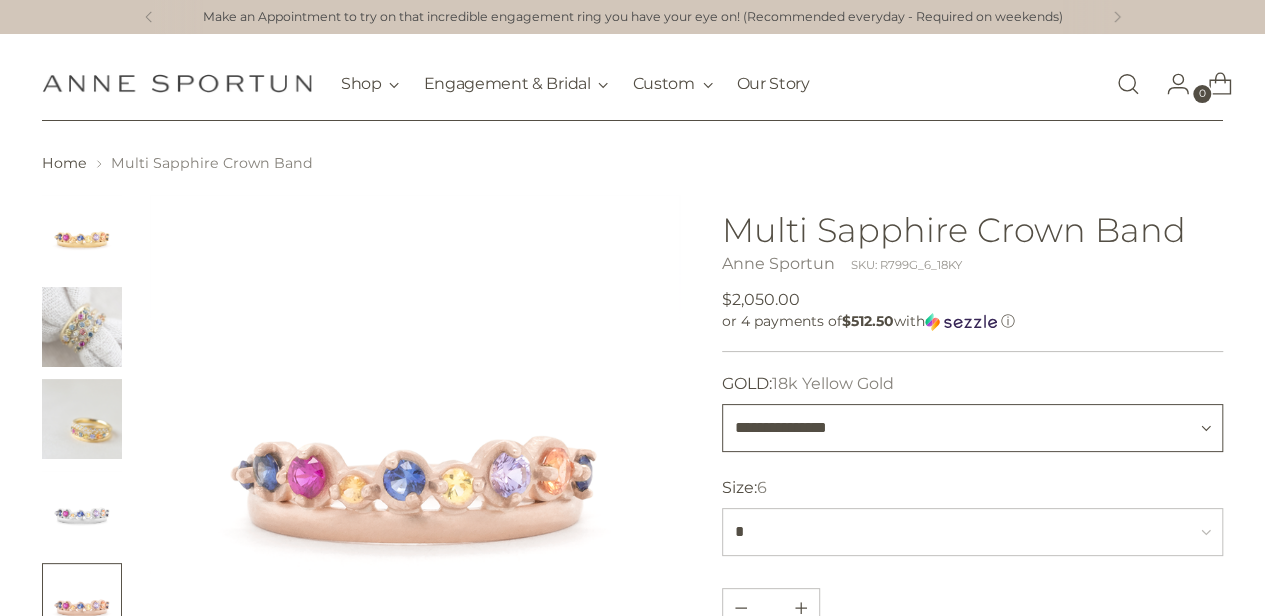 click on "**********" at bounding box center (973, 428) 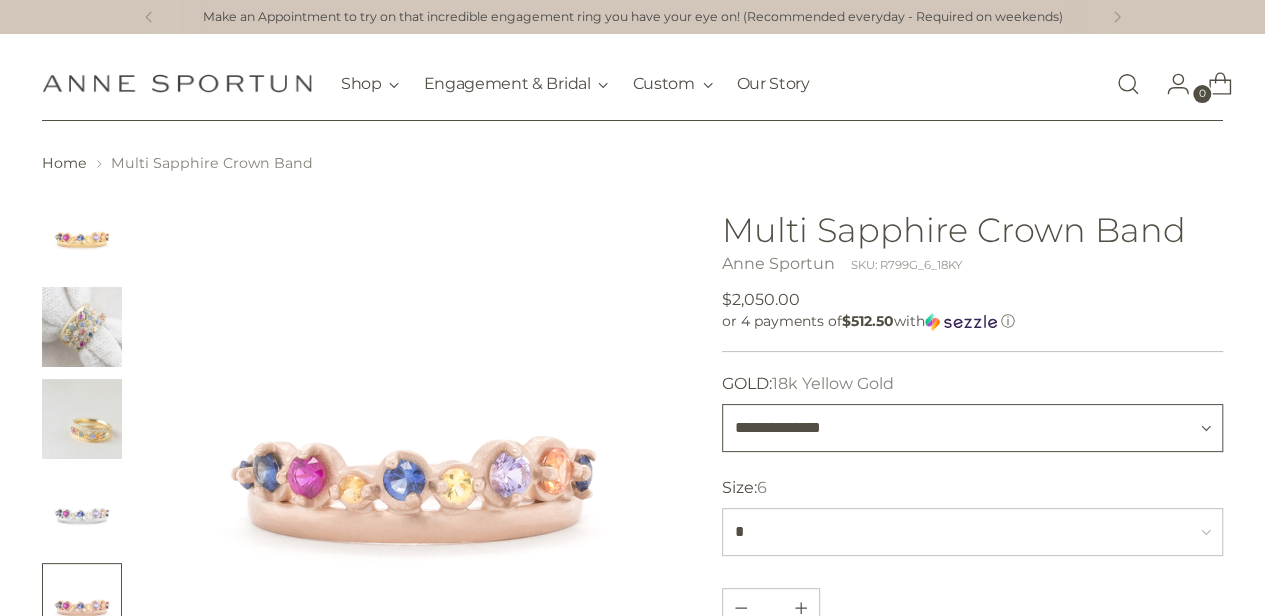 type 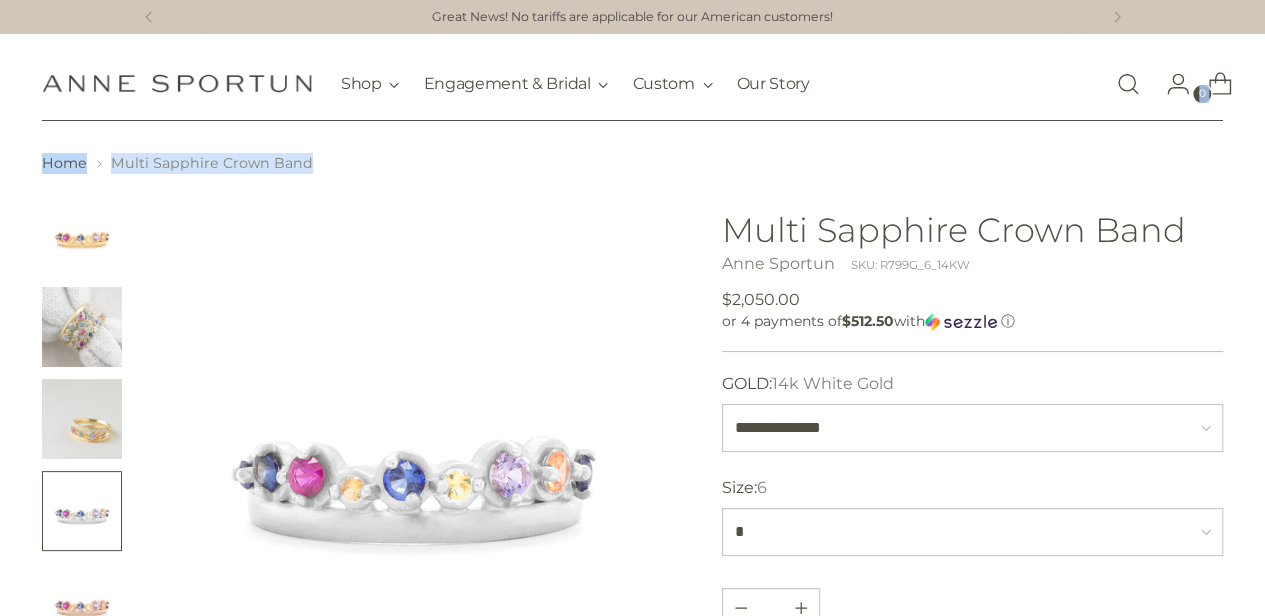scroll, scrollTop: 0, scrollLeft: 8, axis: horizontal 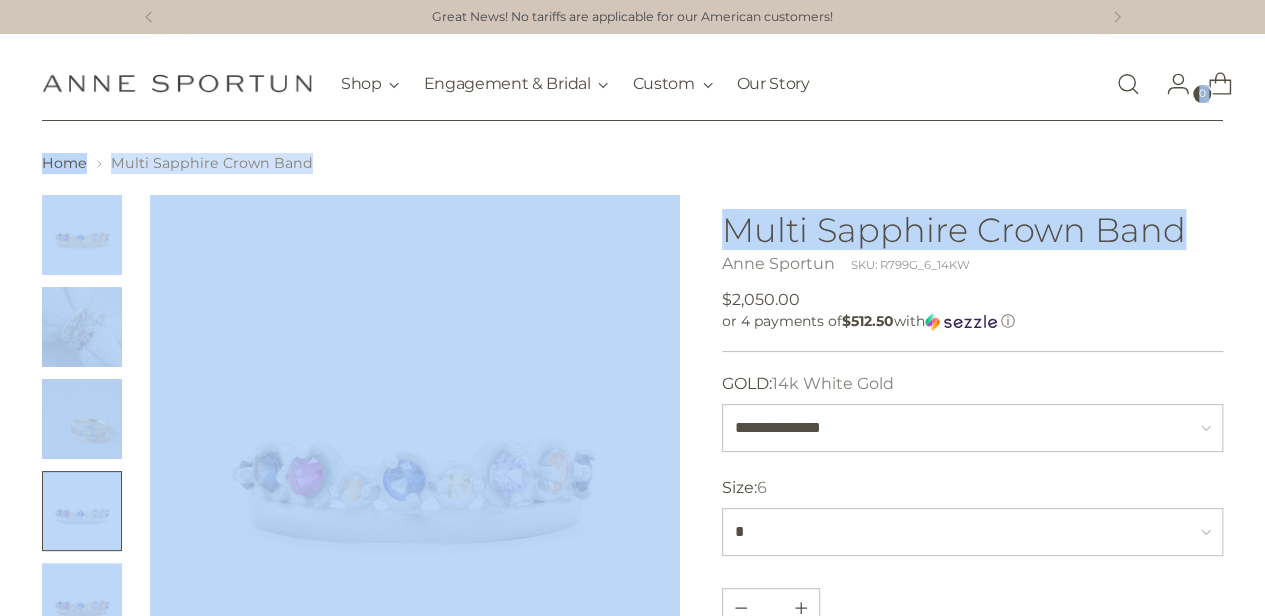 drag, startPoint x: 1263, startPoint y: 114, endPoint x: 1279, endPoint y: 205, distance: 92.39589 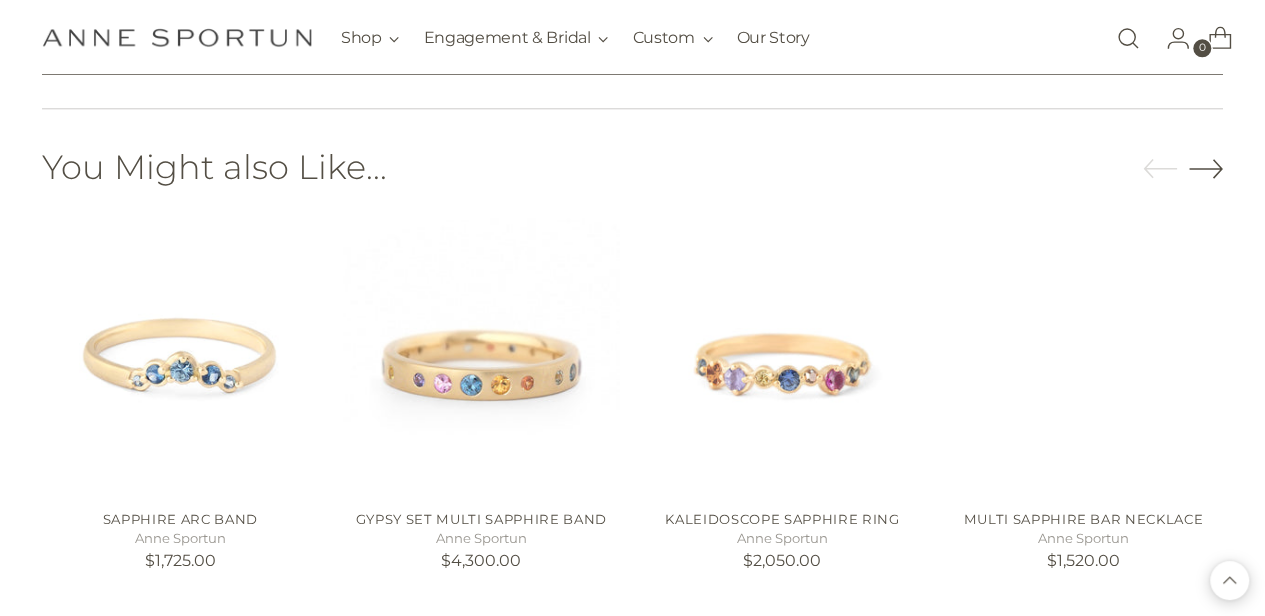 scroll, scrollTop: 1128, scrollLeft: 8, axis: both 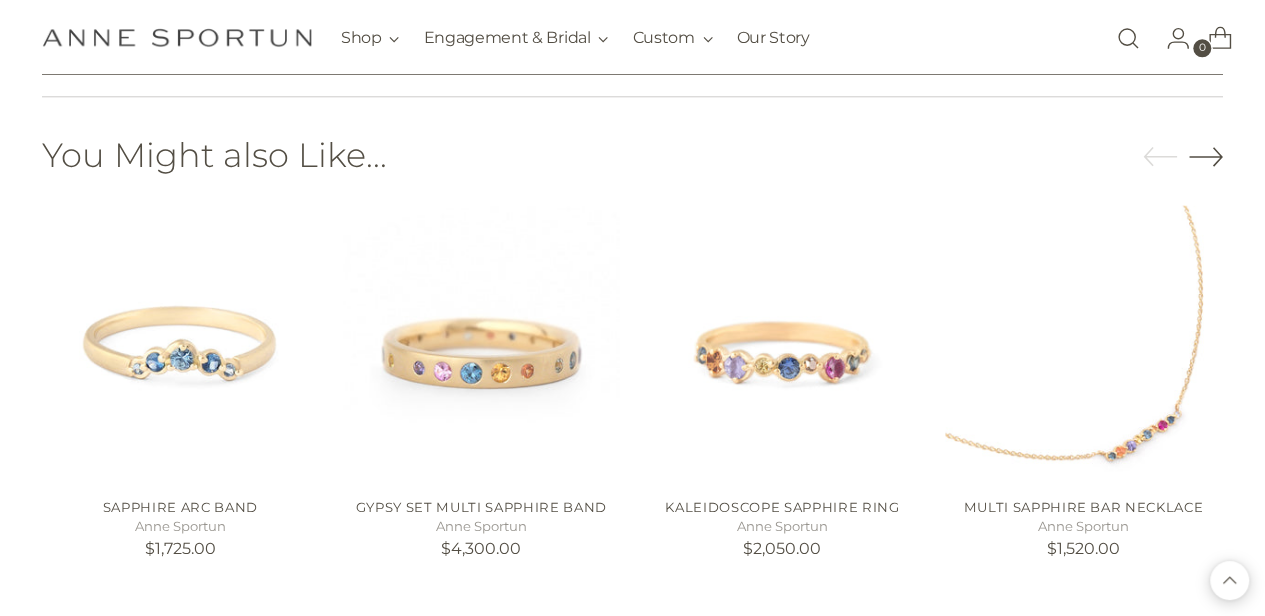 click 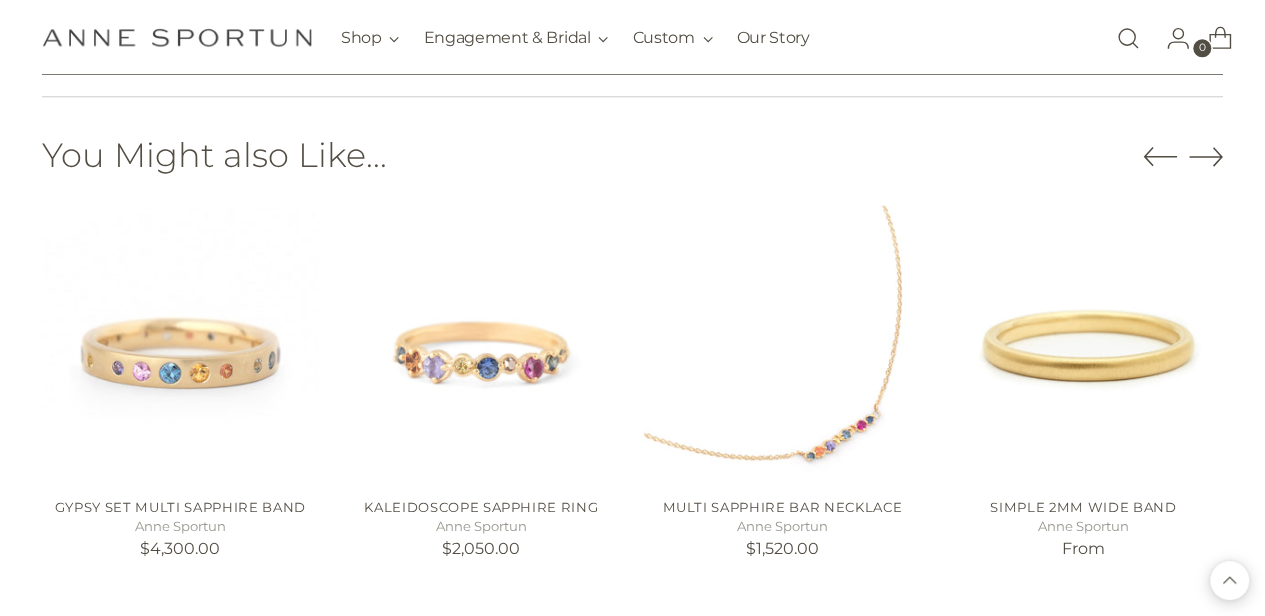 click 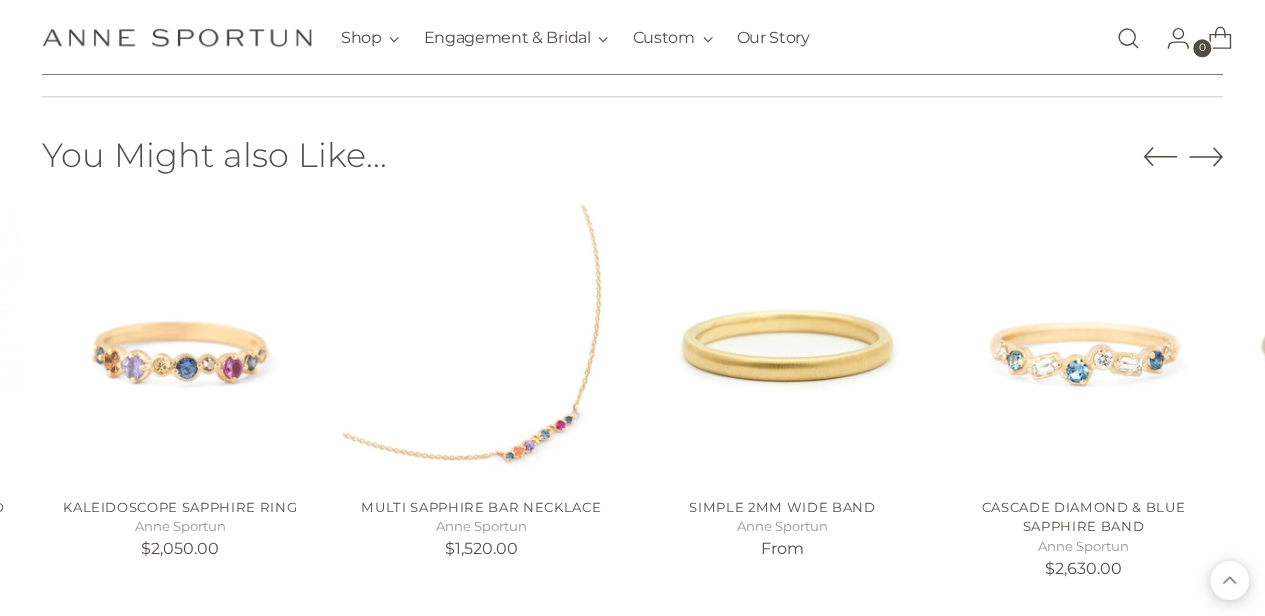 click 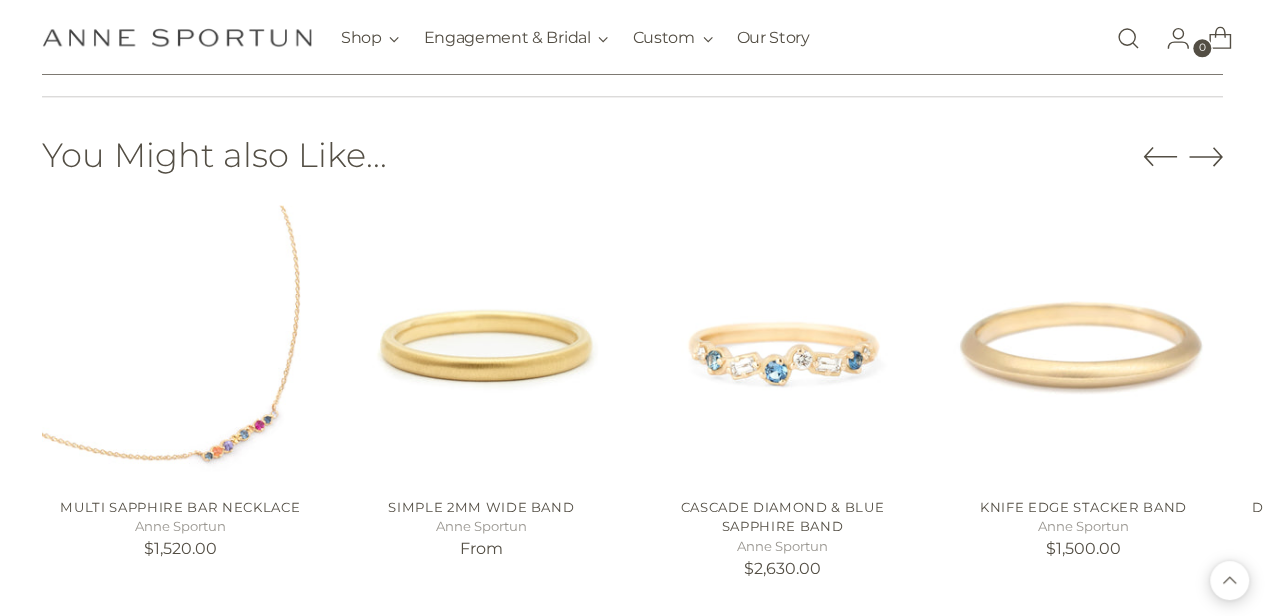 click 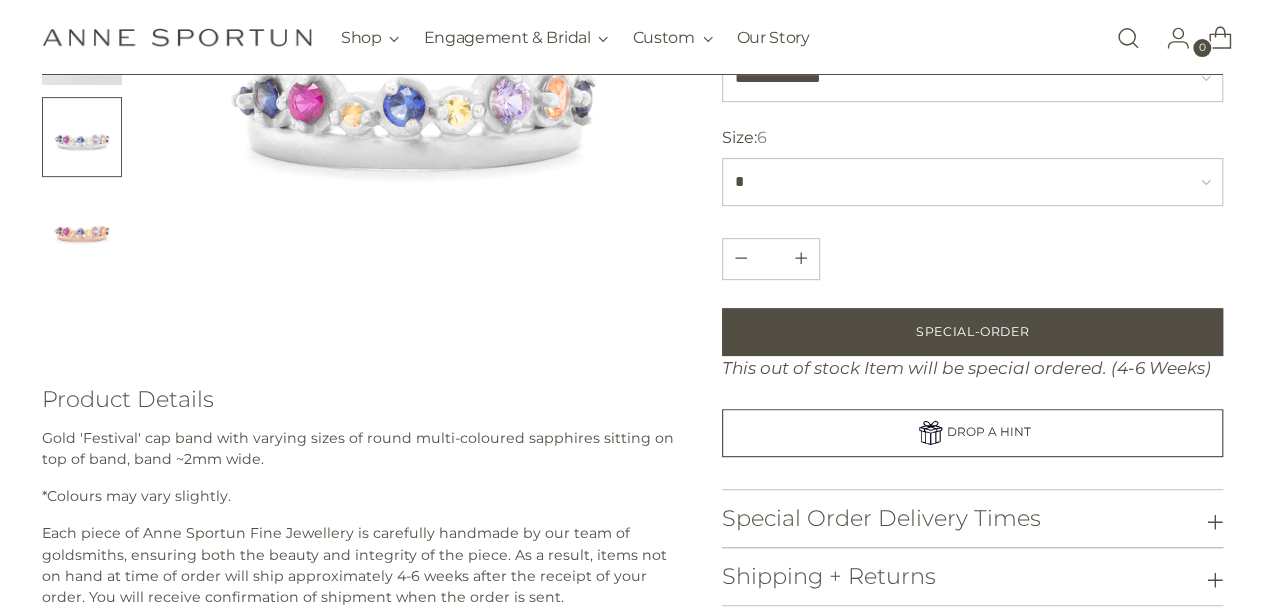 scroll, scrollTop: 74, scrollLeft: 8, axis: both 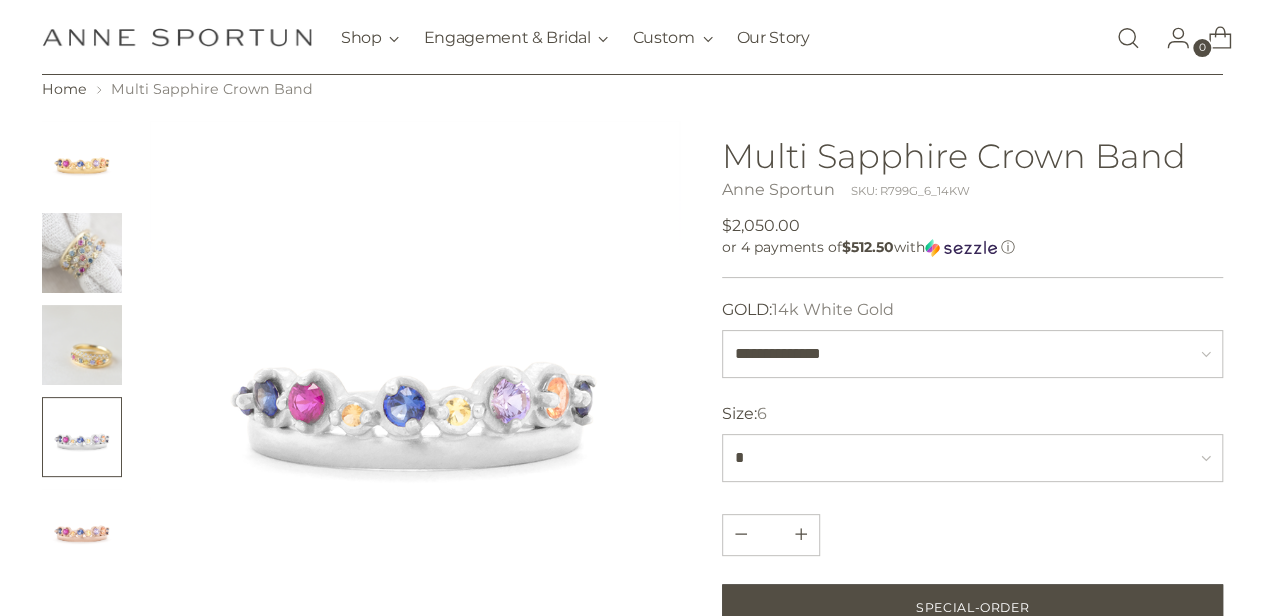click at bounding box center [415, 386] 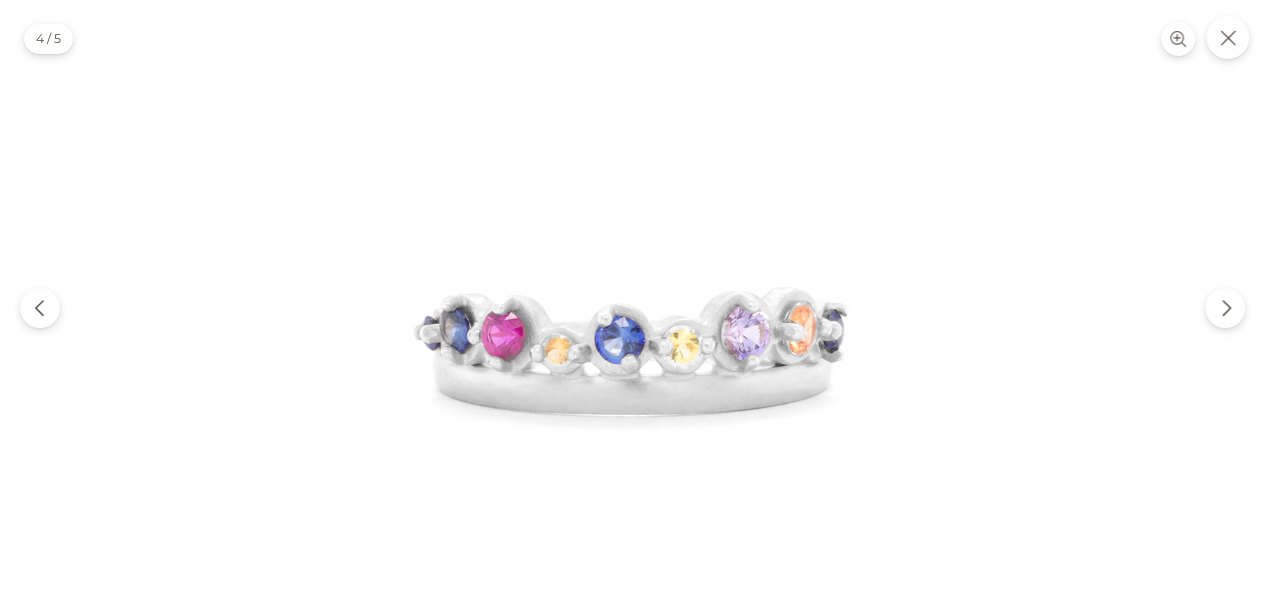 click at bounding box center [632, 315] 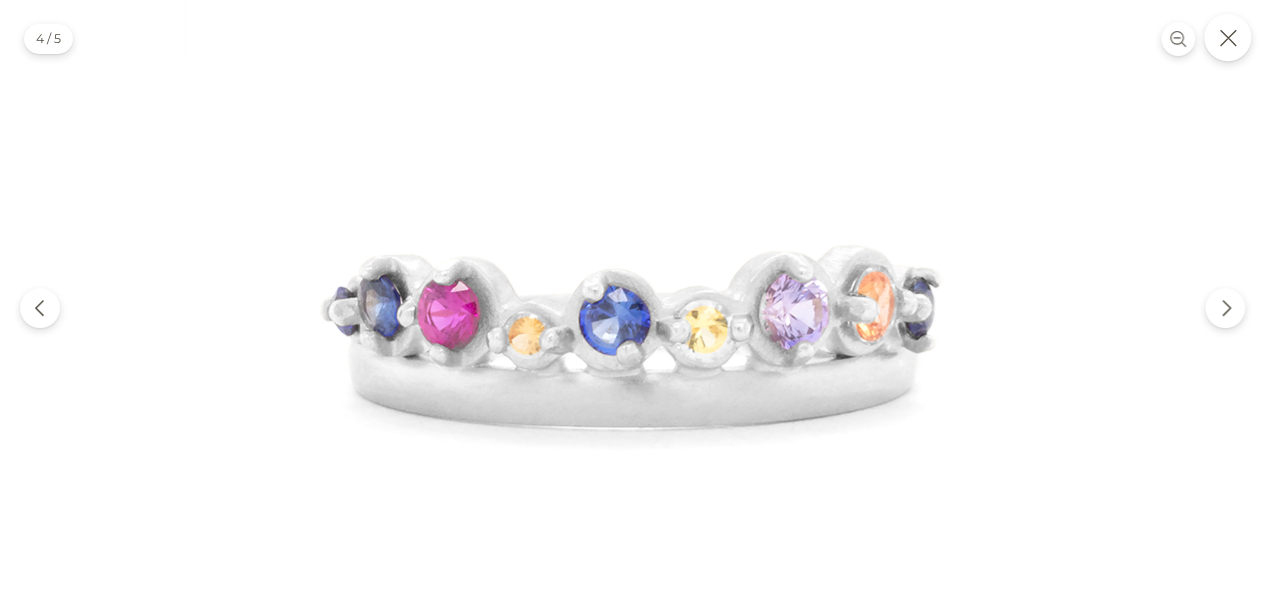 click 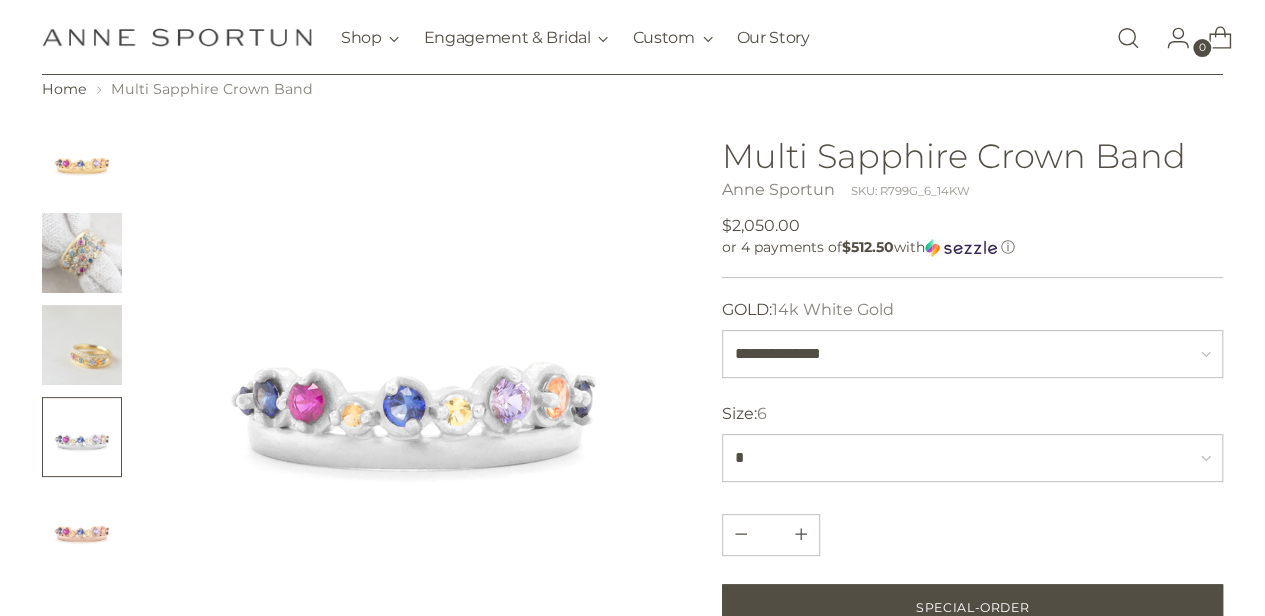 click at bounding box center (82, 253) 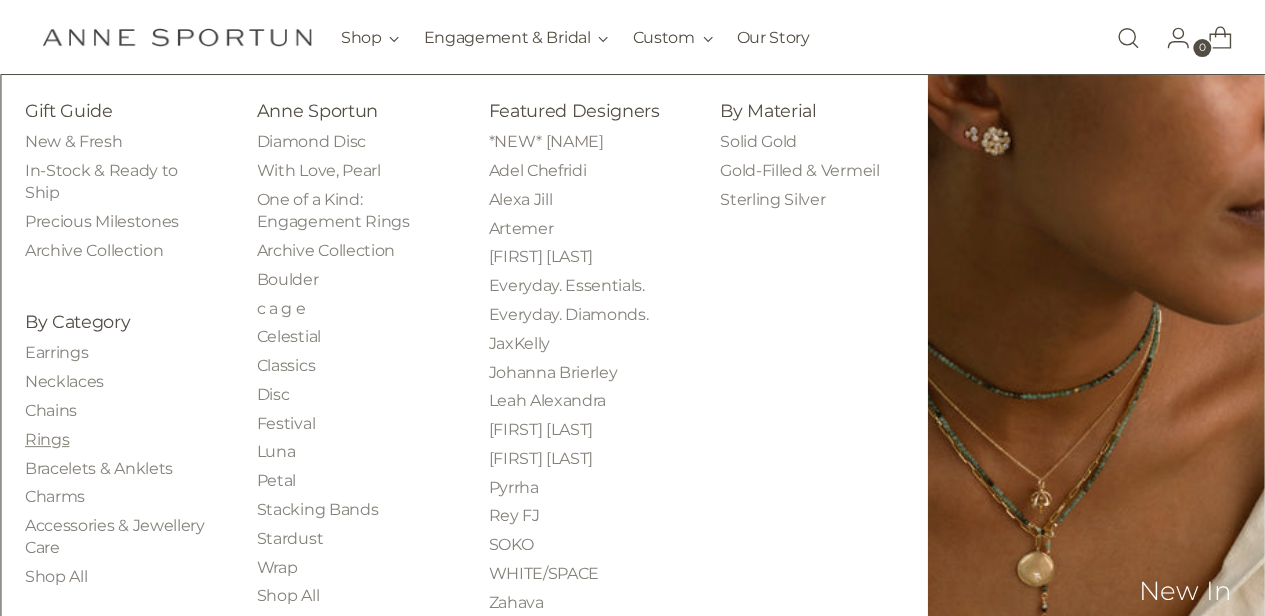 click on "Rings" at bounding box center (47, 439) 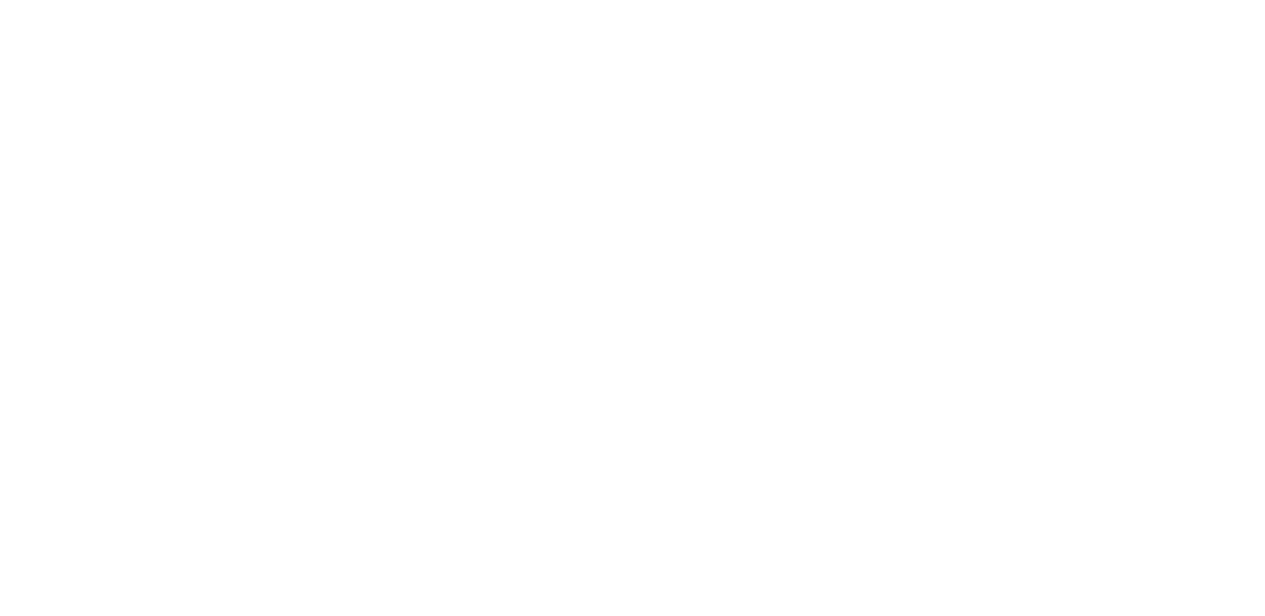 scroll, scrollTop: 0, scrollLeft: 0, axis: both 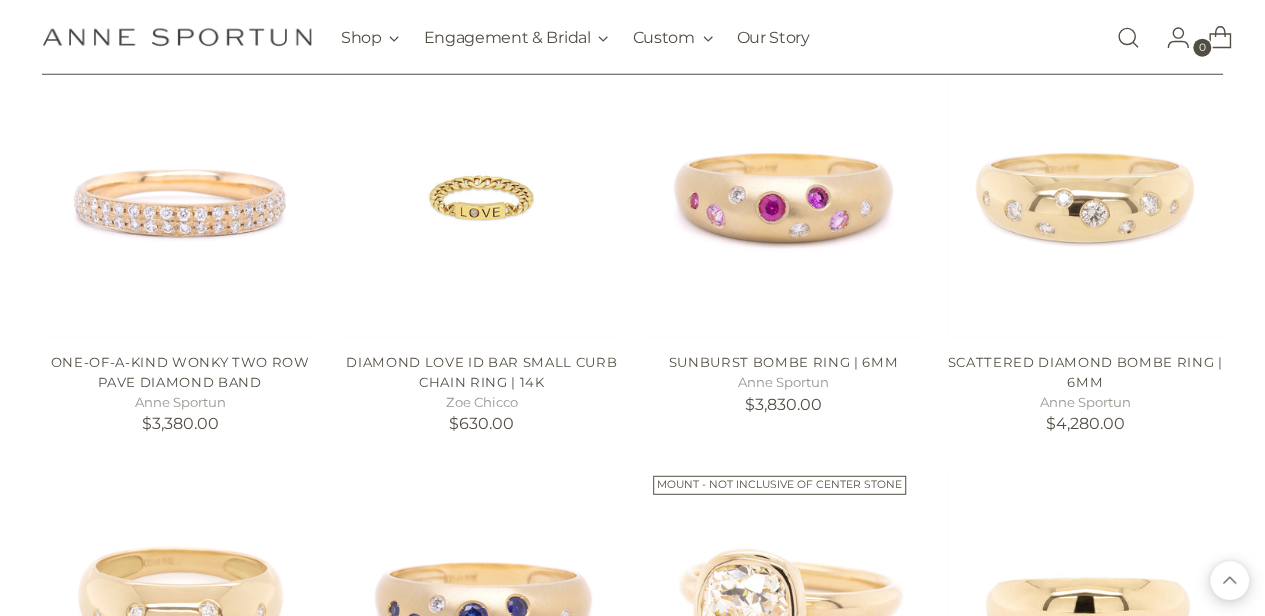 click on "x
by Timesact" at bounding box center (632, -6068) 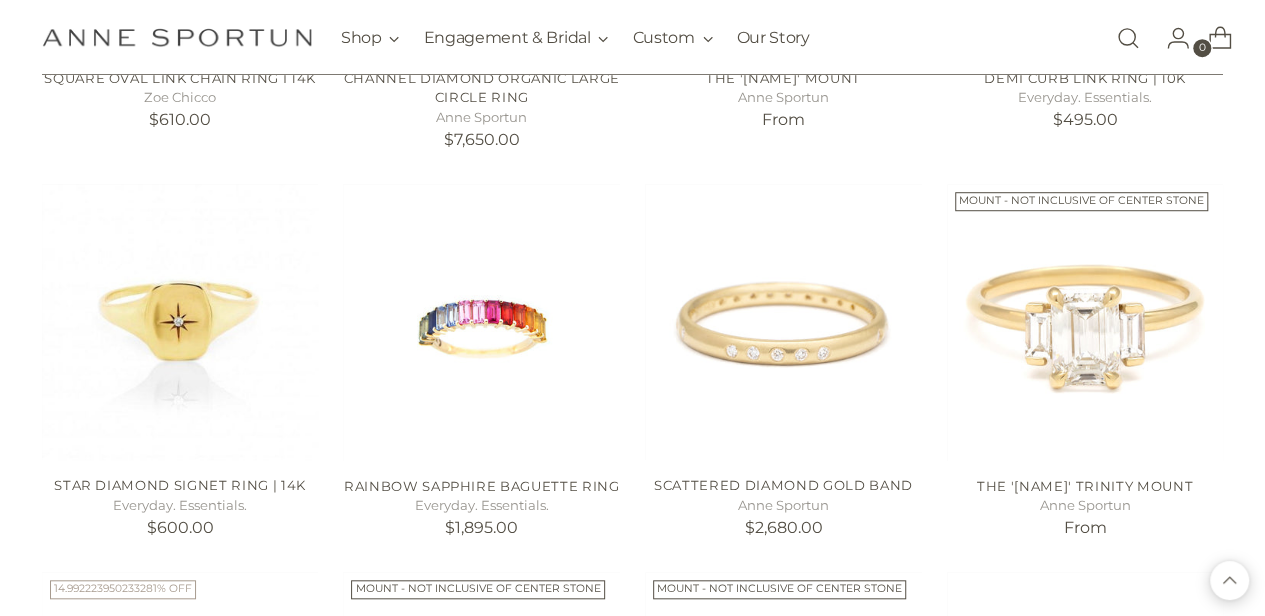 scroll, scrollTop: 16334, scrollLeft: 0, axis: vertical 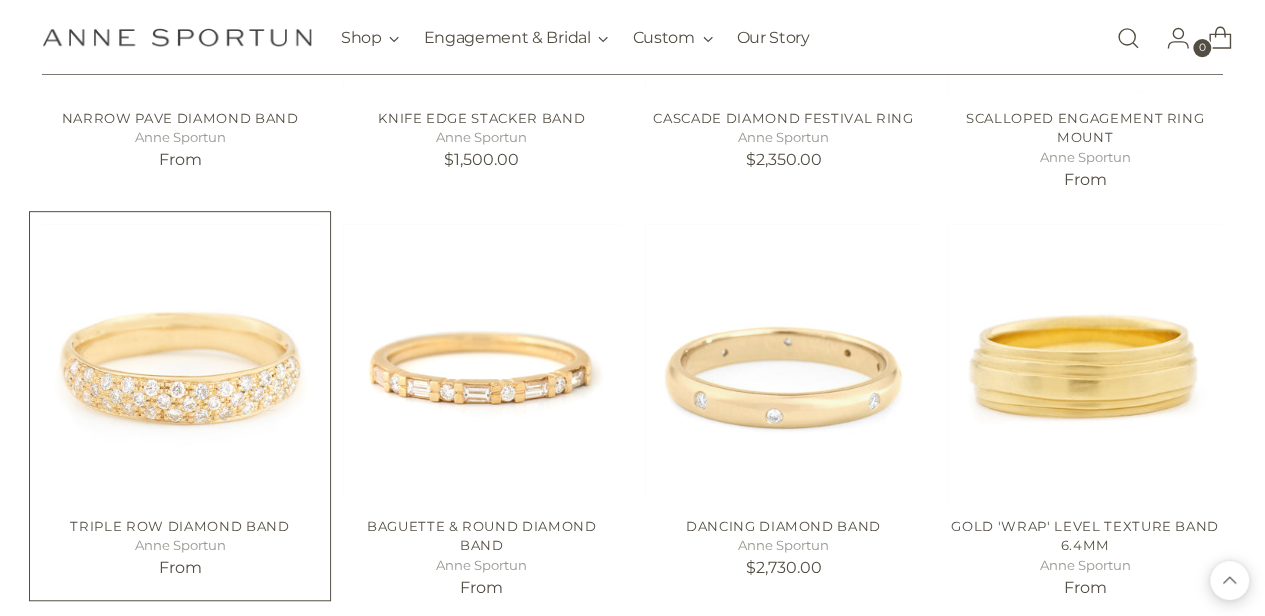 click at bounding box center (0, 0) 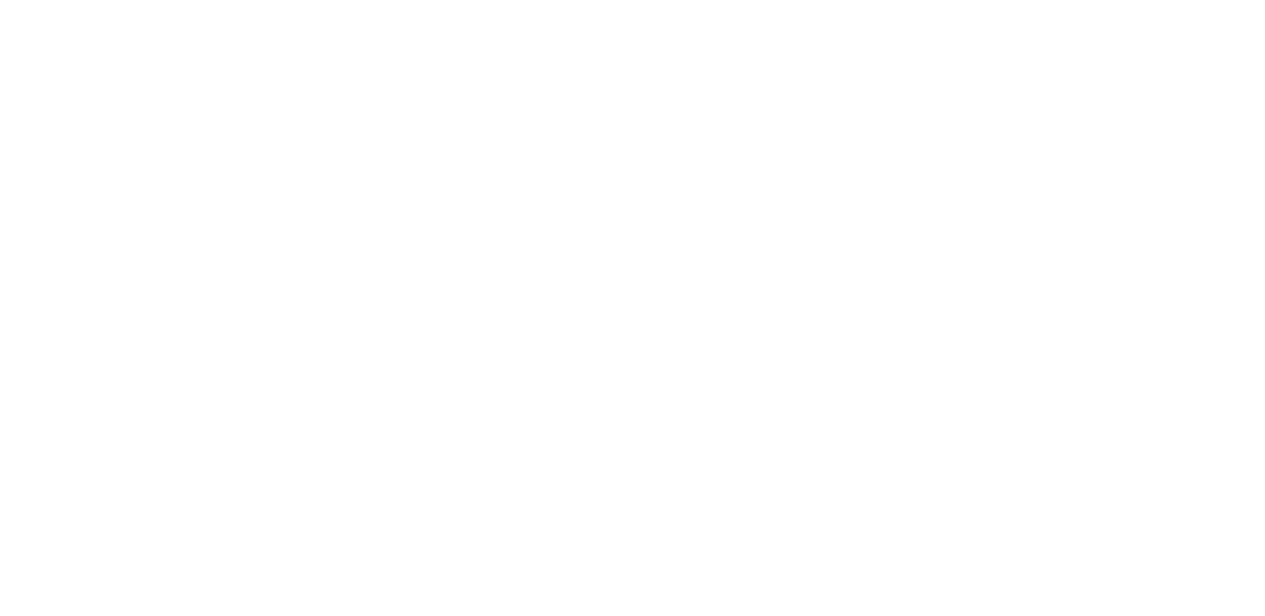 scroll, scrollTop: 0, scrollLeft: 0, axis: both 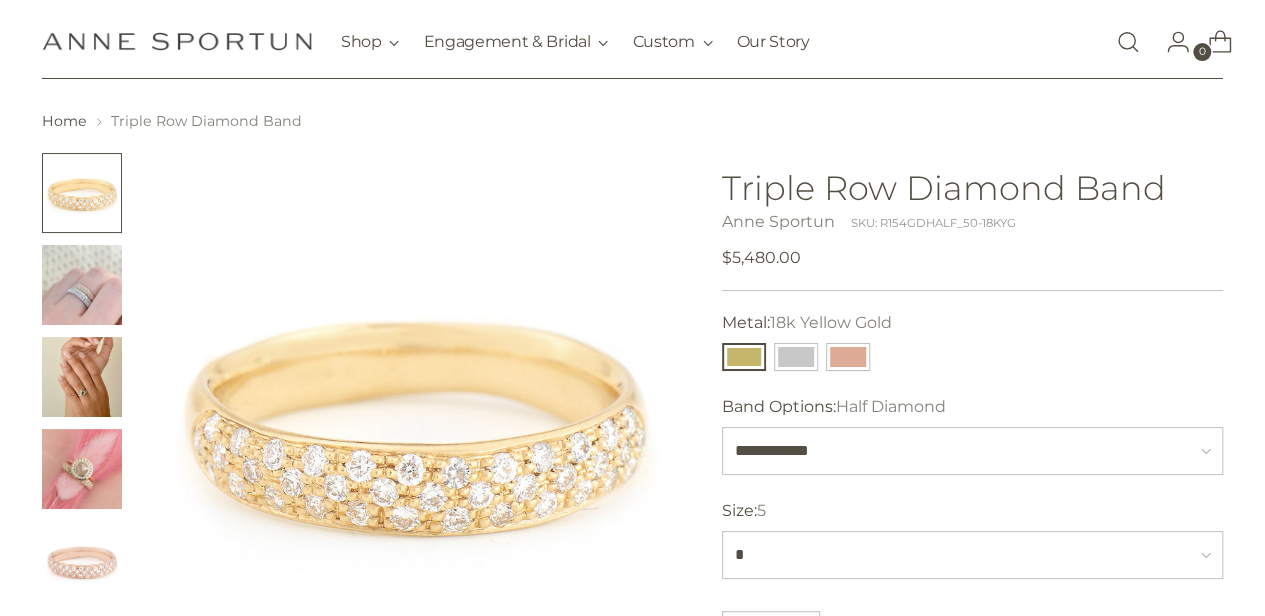 click at bounding box center (415, 418) 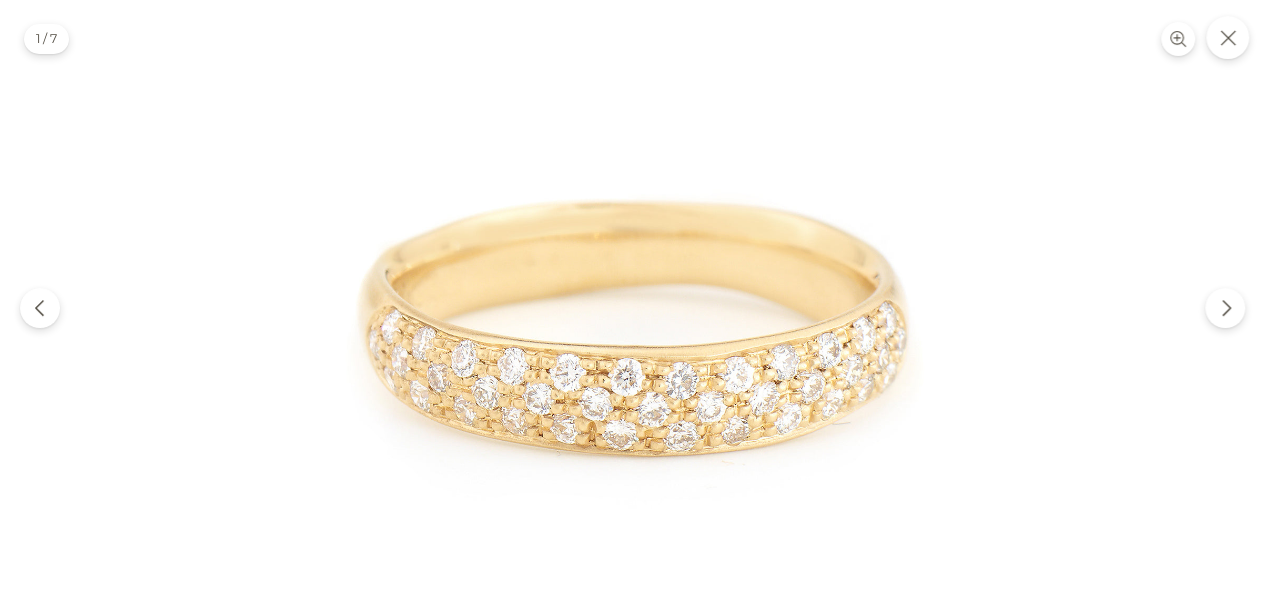 click at bounding box center (632, 315) 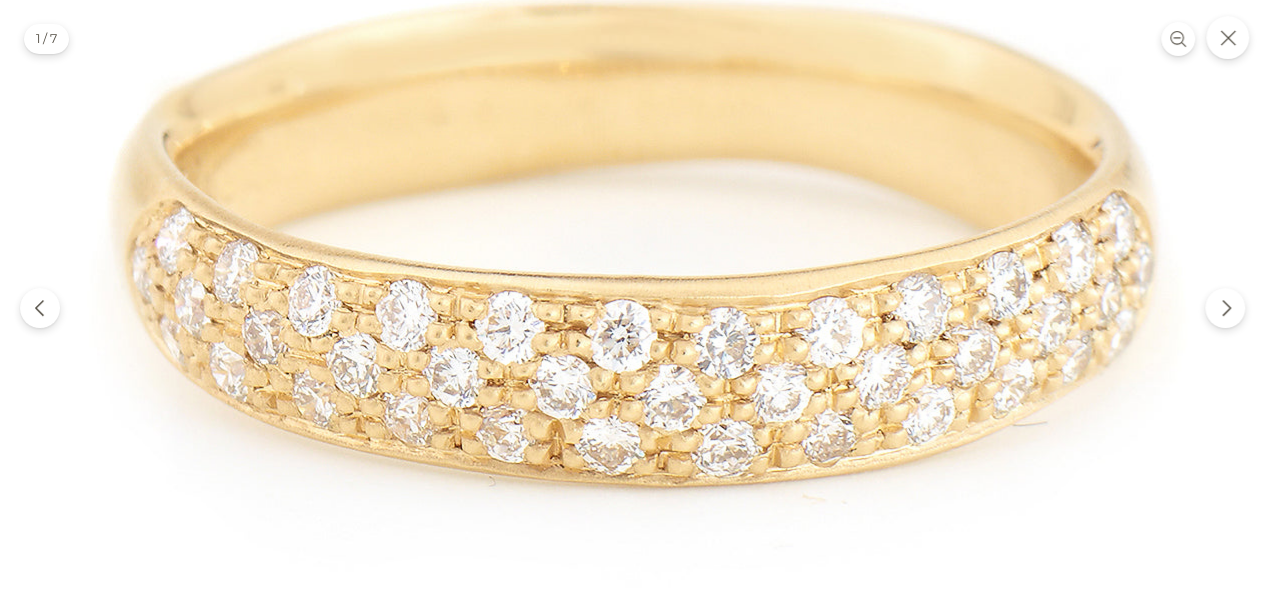 click at bounding box center (633, 219) 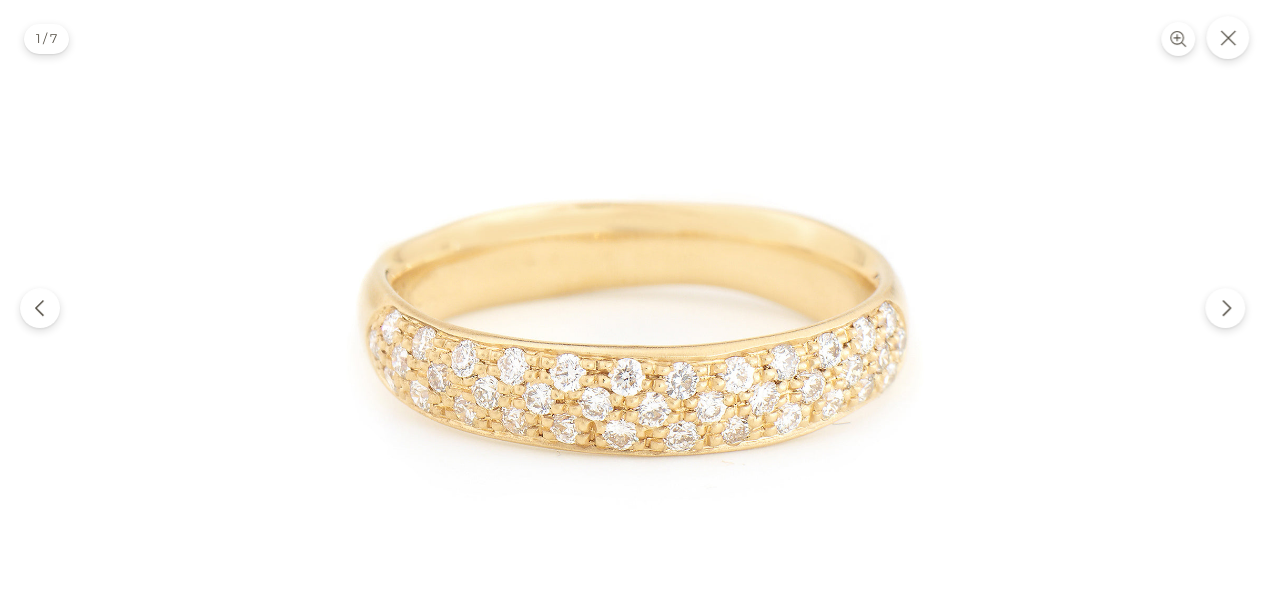 click at bounding box center (1225, 308) 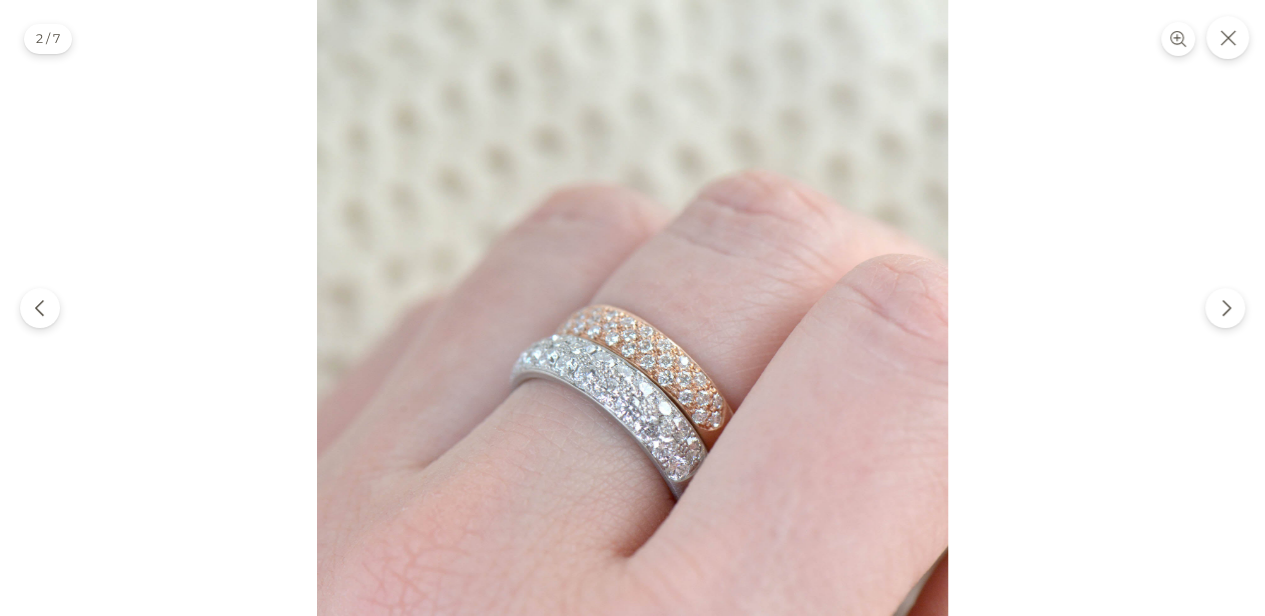 click at bounding box center [1225, 308] 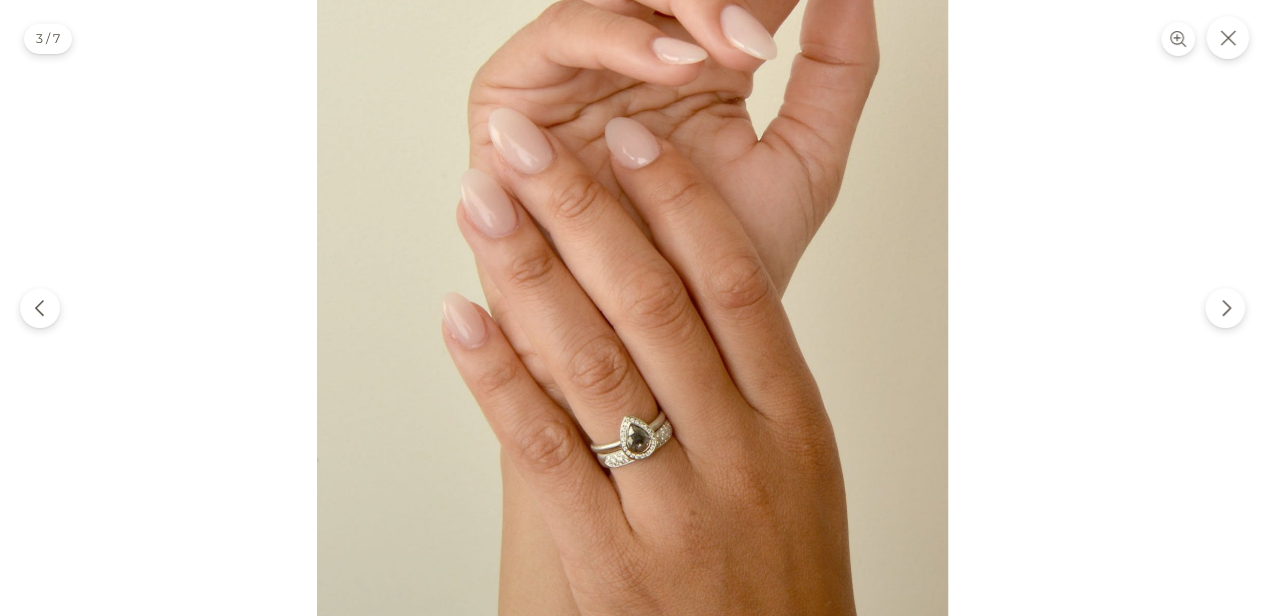 click at bounding box center [1225, 308] 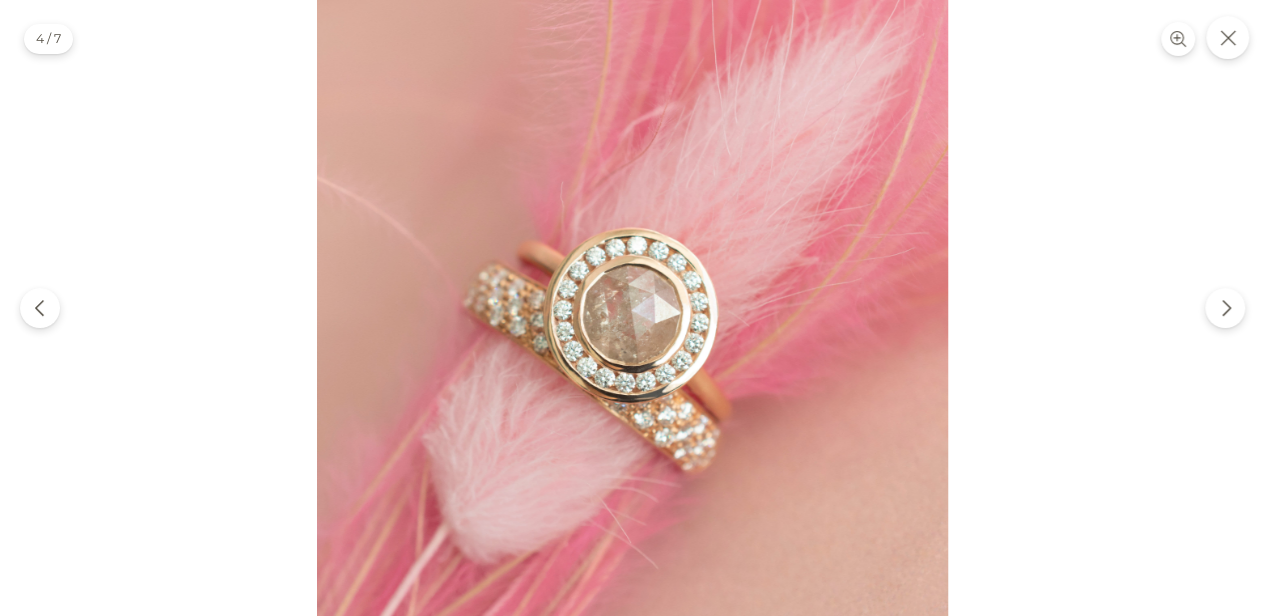 click at bounding box center (1225, 308) 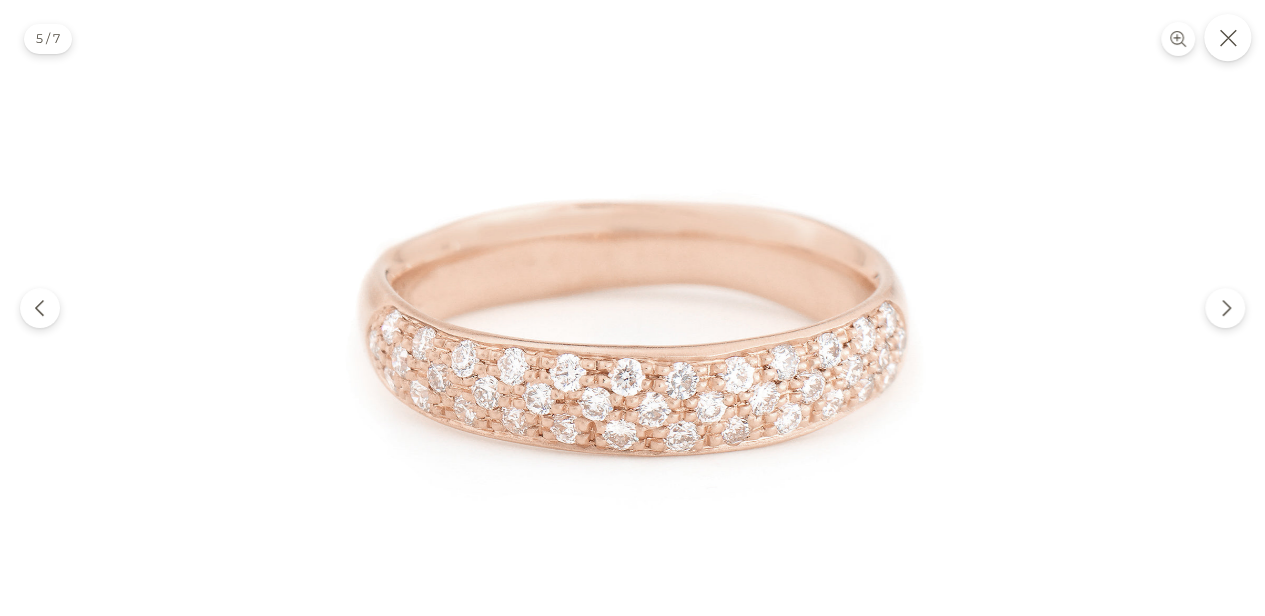 click 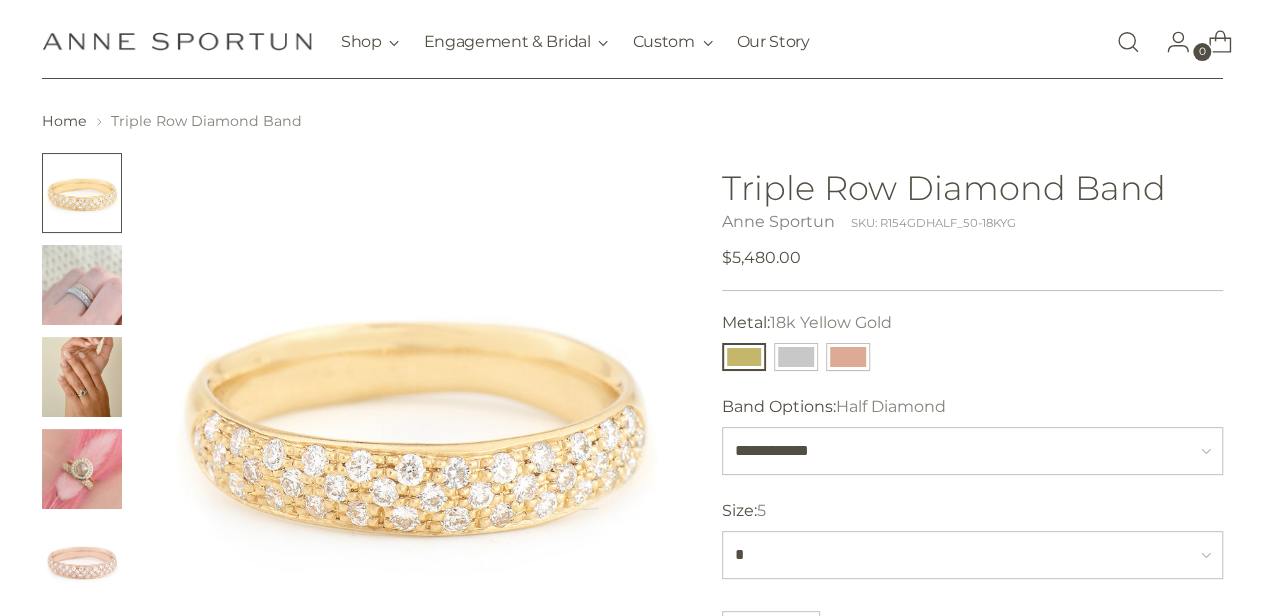 click at bounding box center [1128, 42] 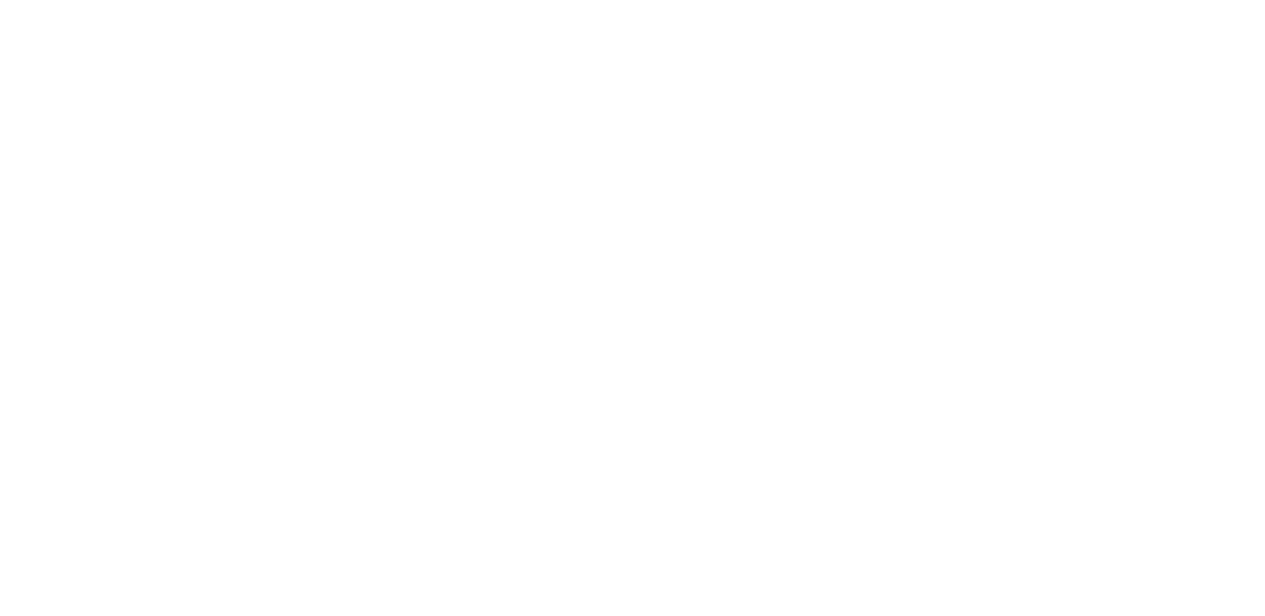 scroll, scrollTop: 0, scrollLeft: 0, axis: both 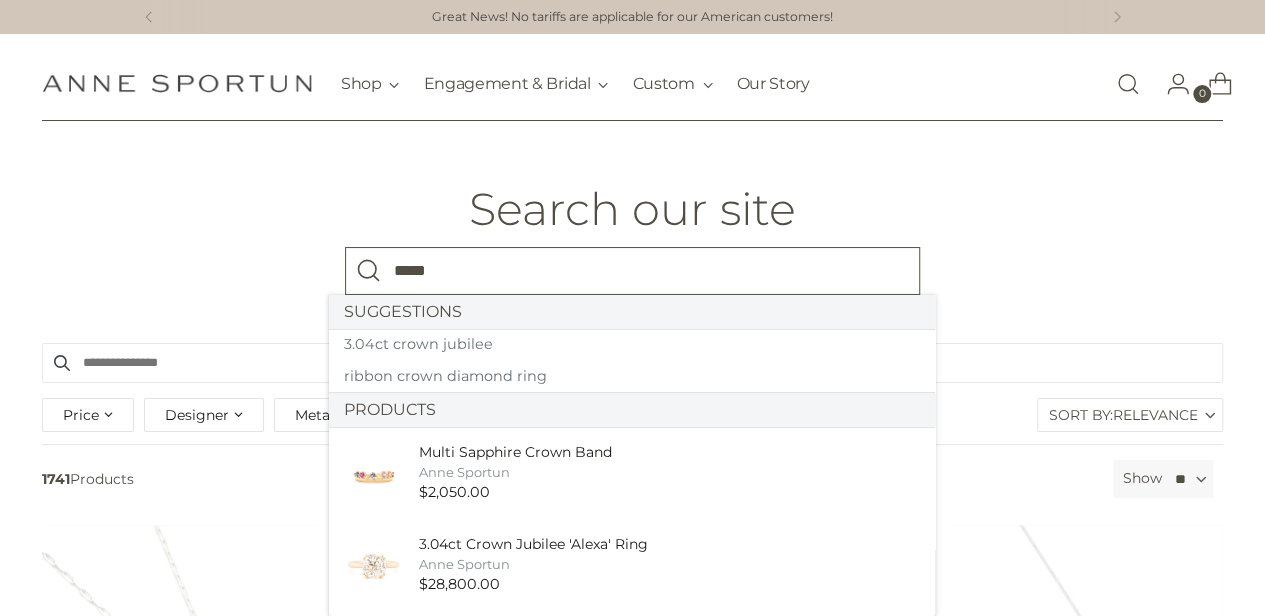 type on "*****" 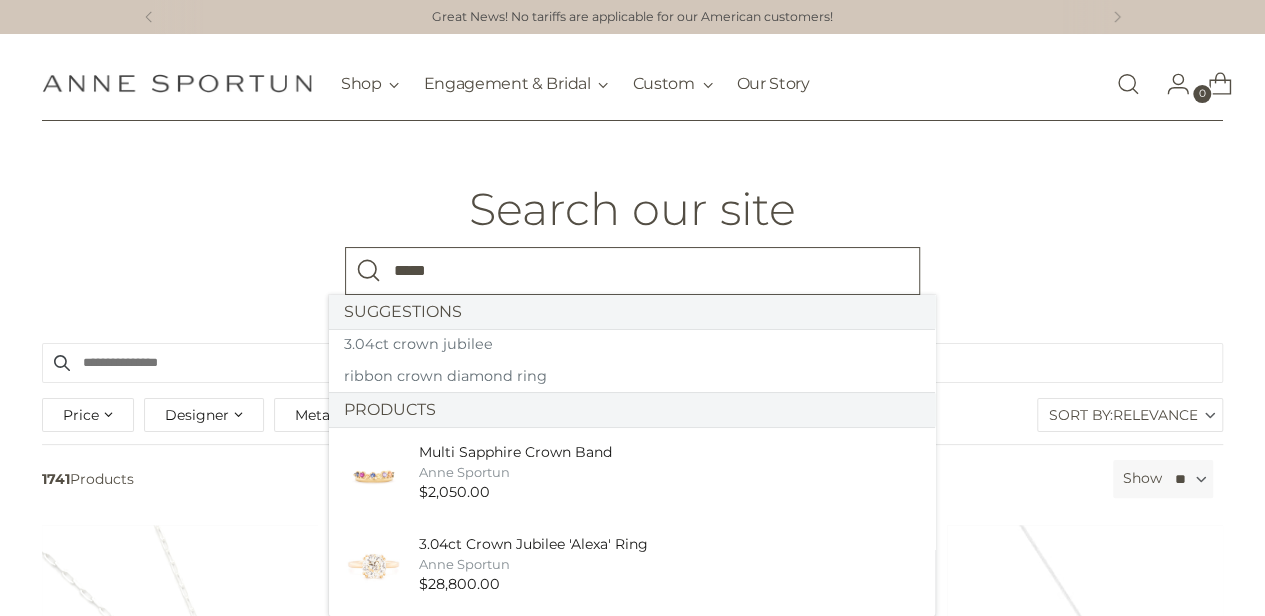 click at bounding box center [369, 271] 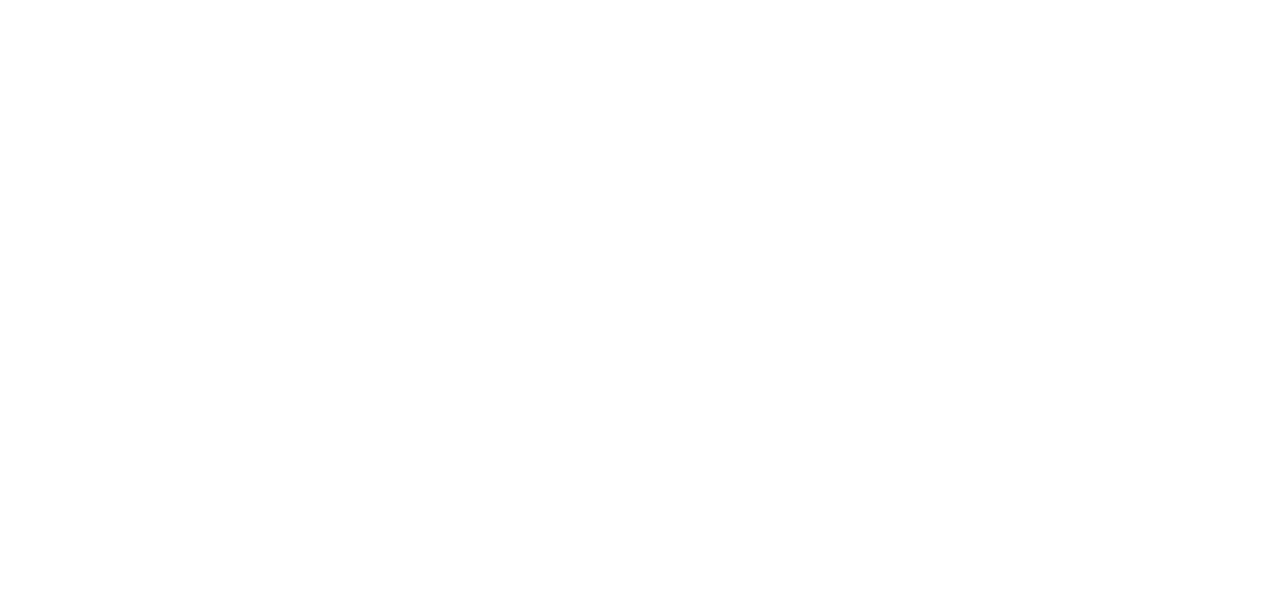 scroll, scrollTop: 0, scrollLeft: 0, axis: both 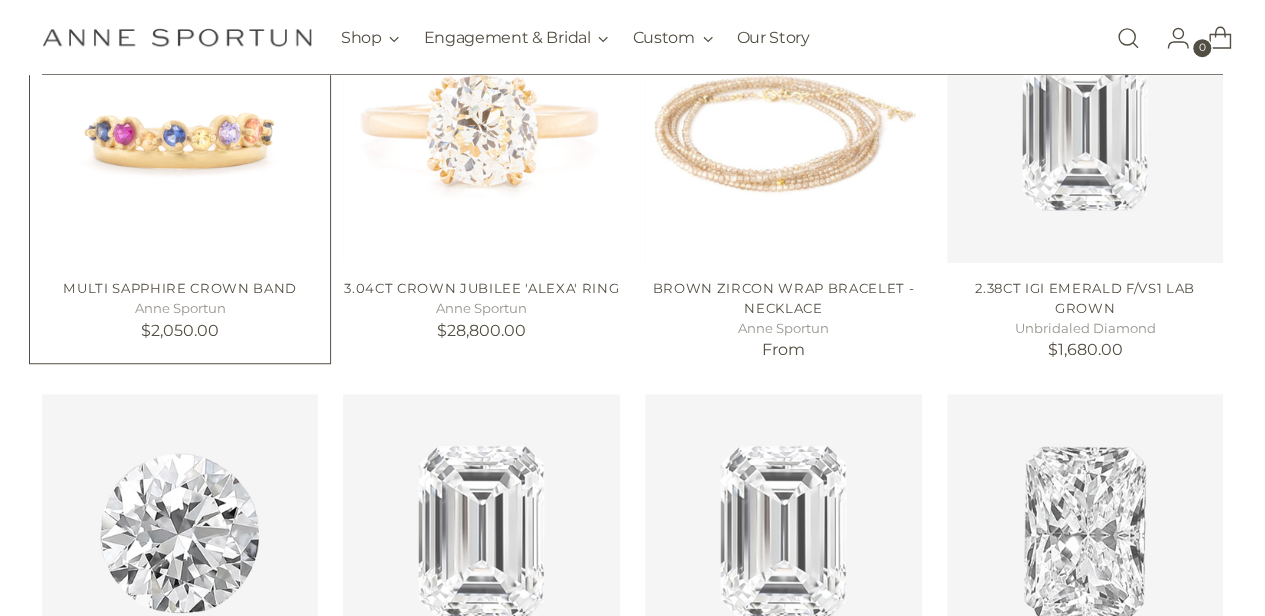 click at bounding box center [0, 0] 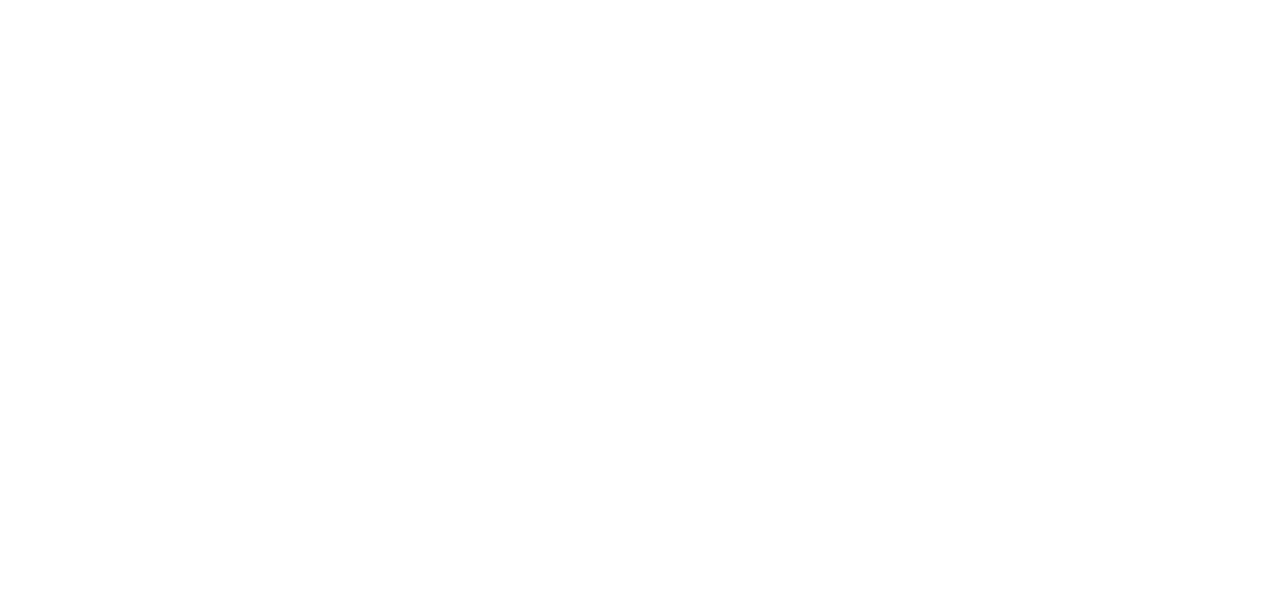 scroll, scrollTop: 0, scrollLeft: 0, axis: both 